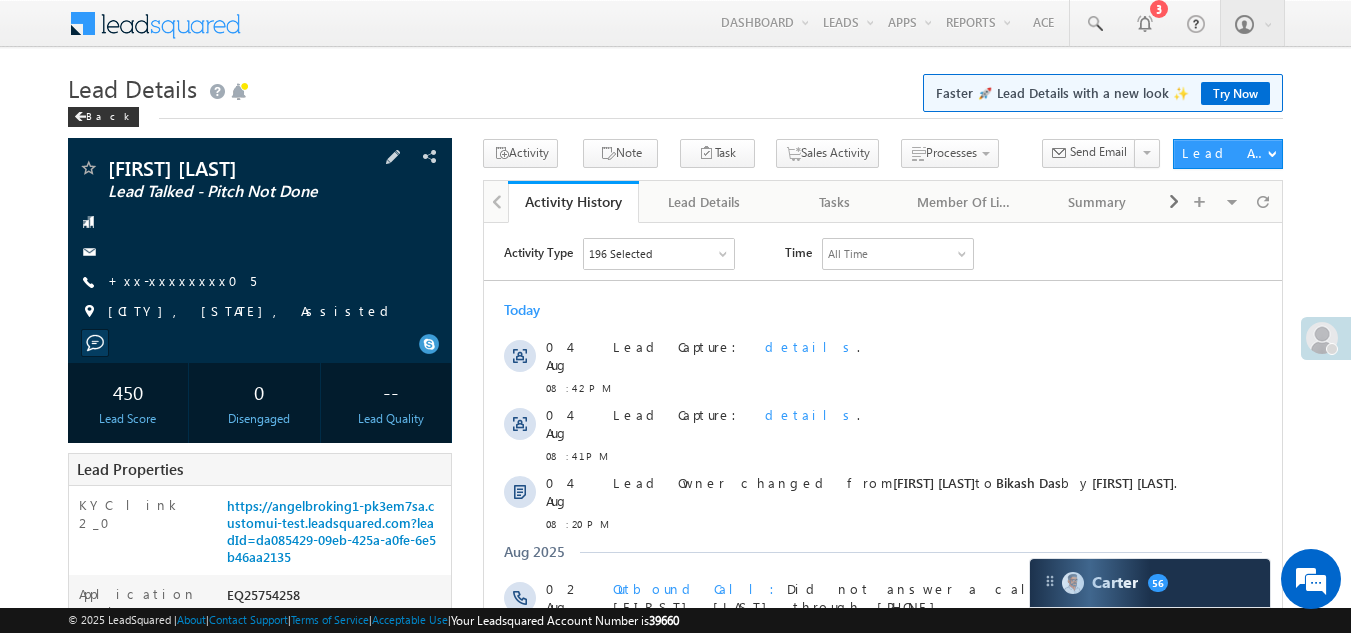 scroll, scrollTop: 0, scrollLeft: 0, axis: both 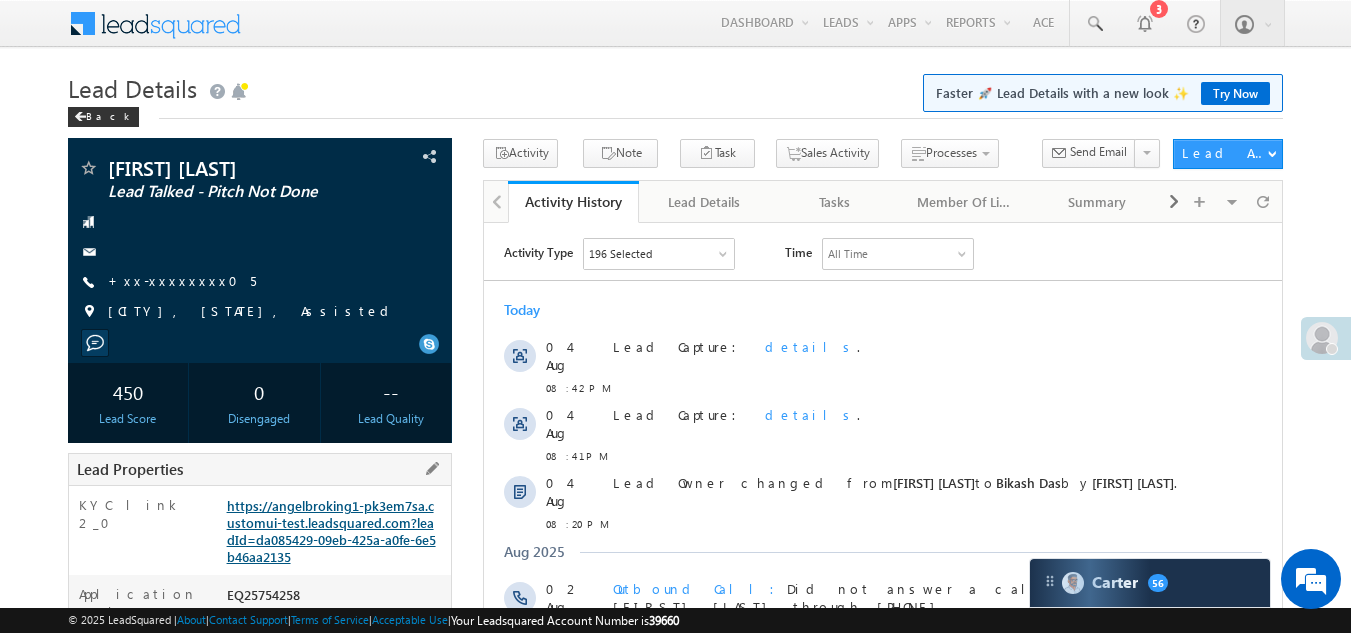 click on "https://angelbroking1-pk3em7sa.customui-test.leadsquared.com?leadId=da085429-09eb-425a-a0fe-6e5b46aa2135" at bounding box center [331, 531] 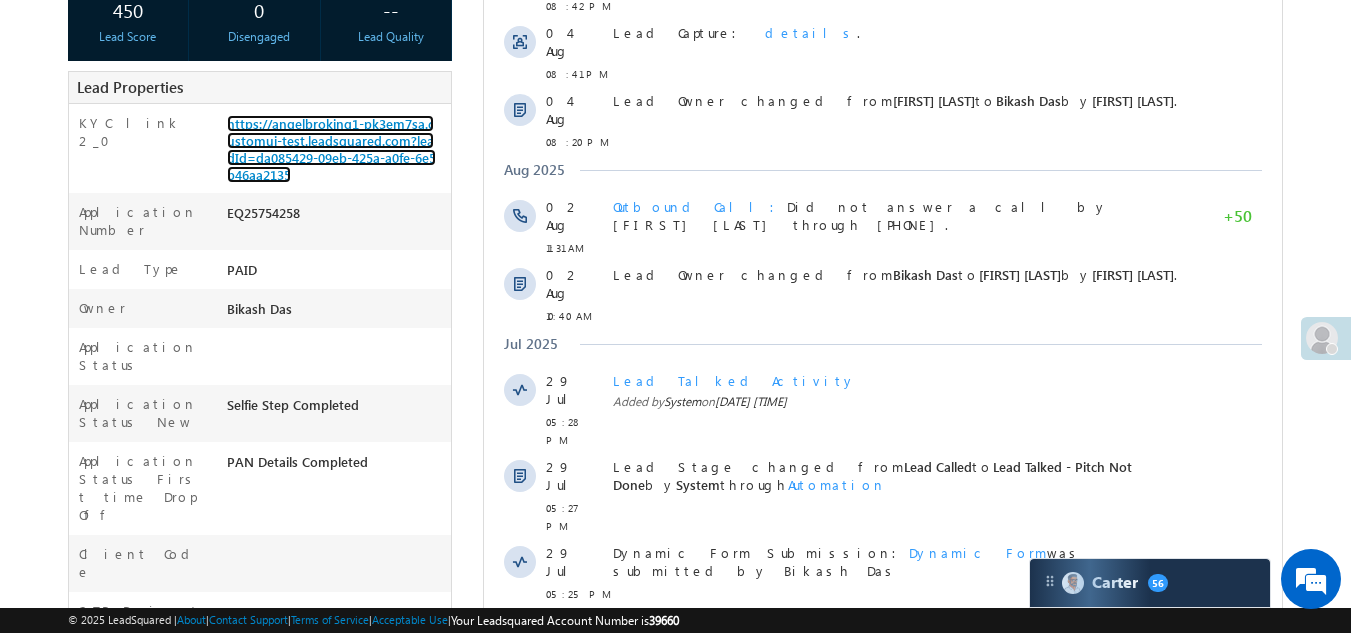 scroll, scrollTop: 0, scrollLeft: 0, axis: both 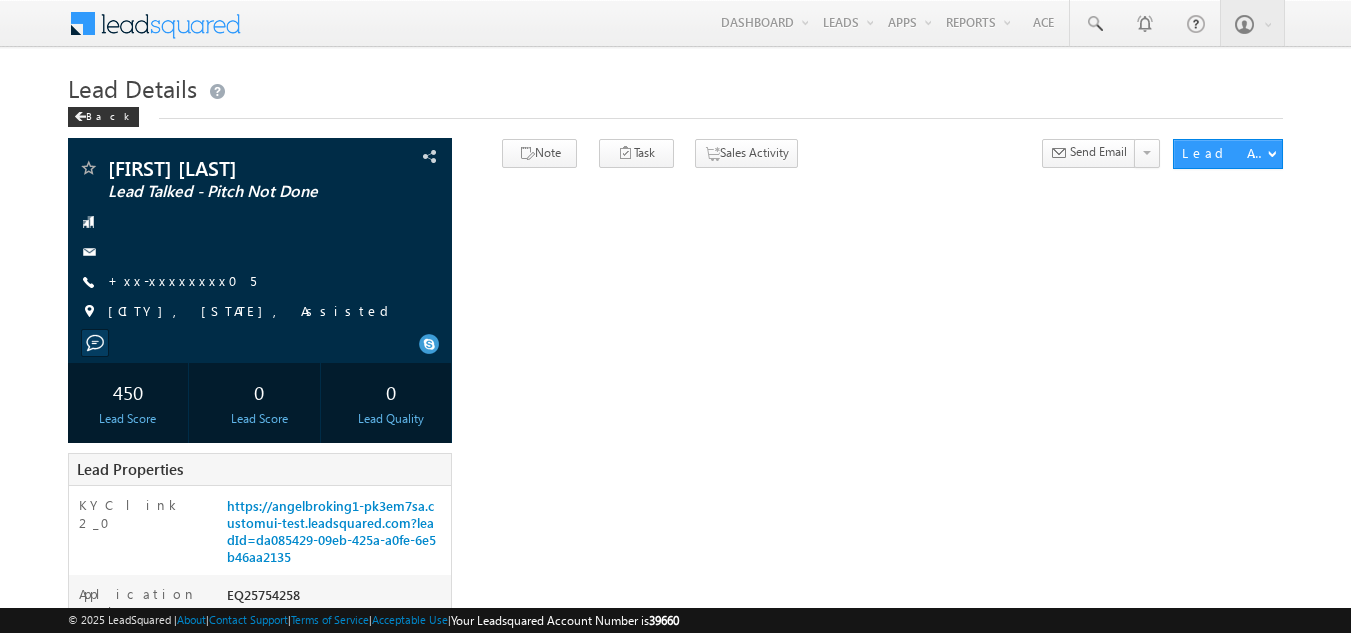 click on "+xx-xxxxxxxx05" at bounding box center (182, 280) 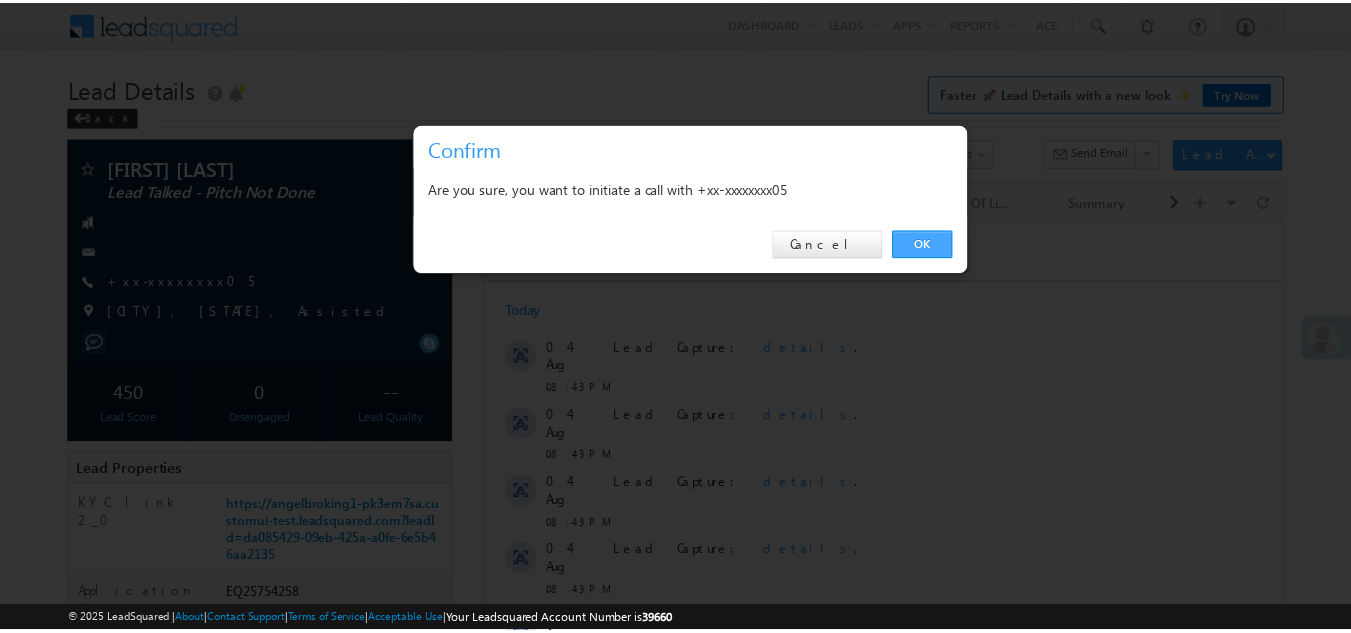 scroll, scrollTop: 0, scrollLeft: 0, axis: both 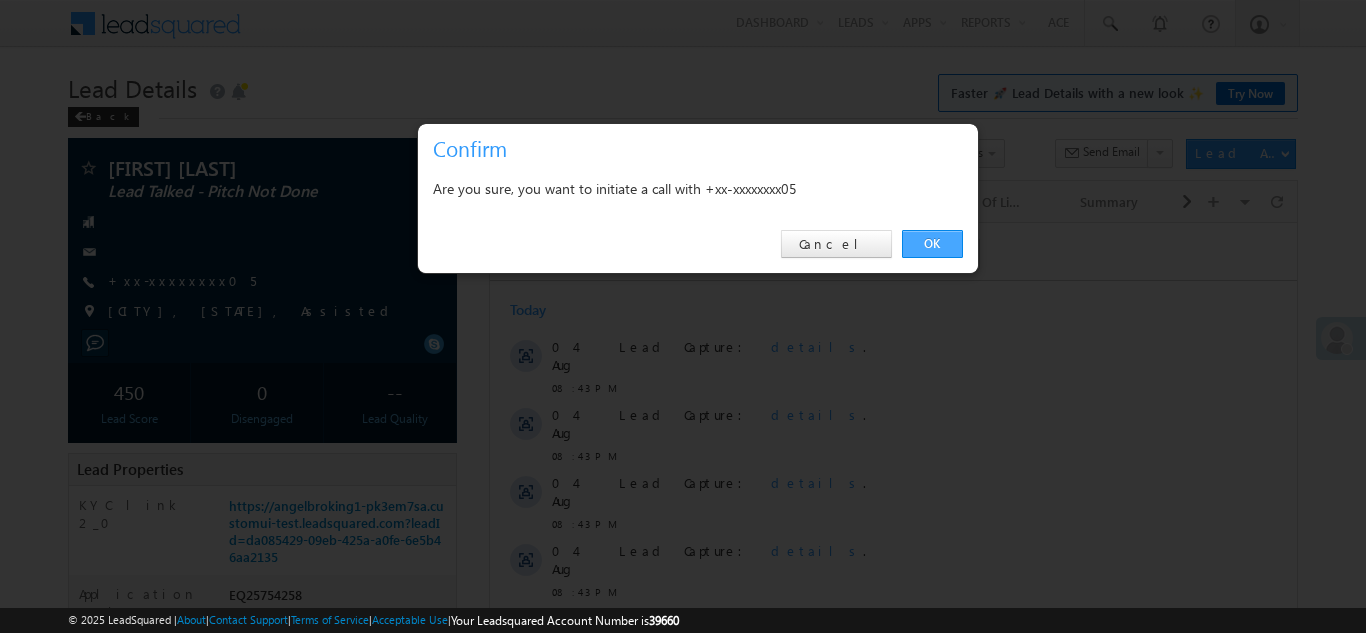 click on "OK" at bounding box center [932, 244] 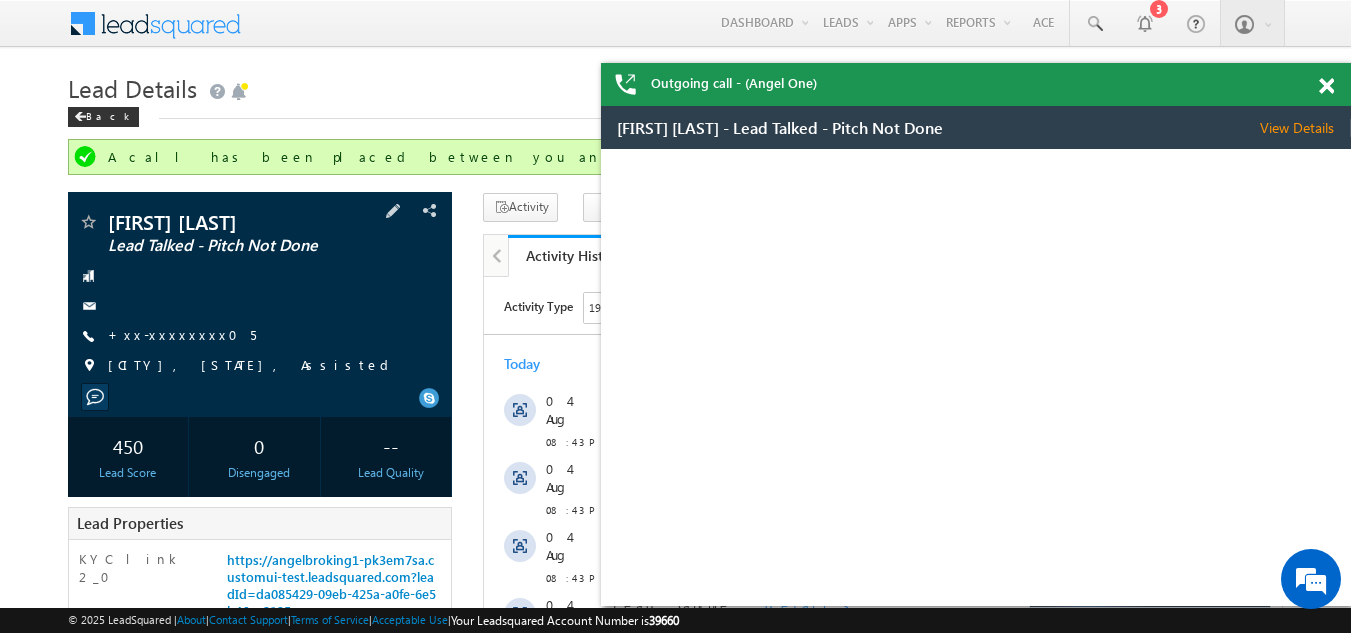 scroll, scrollTop: 0, scrollLeft: 0, axis: both 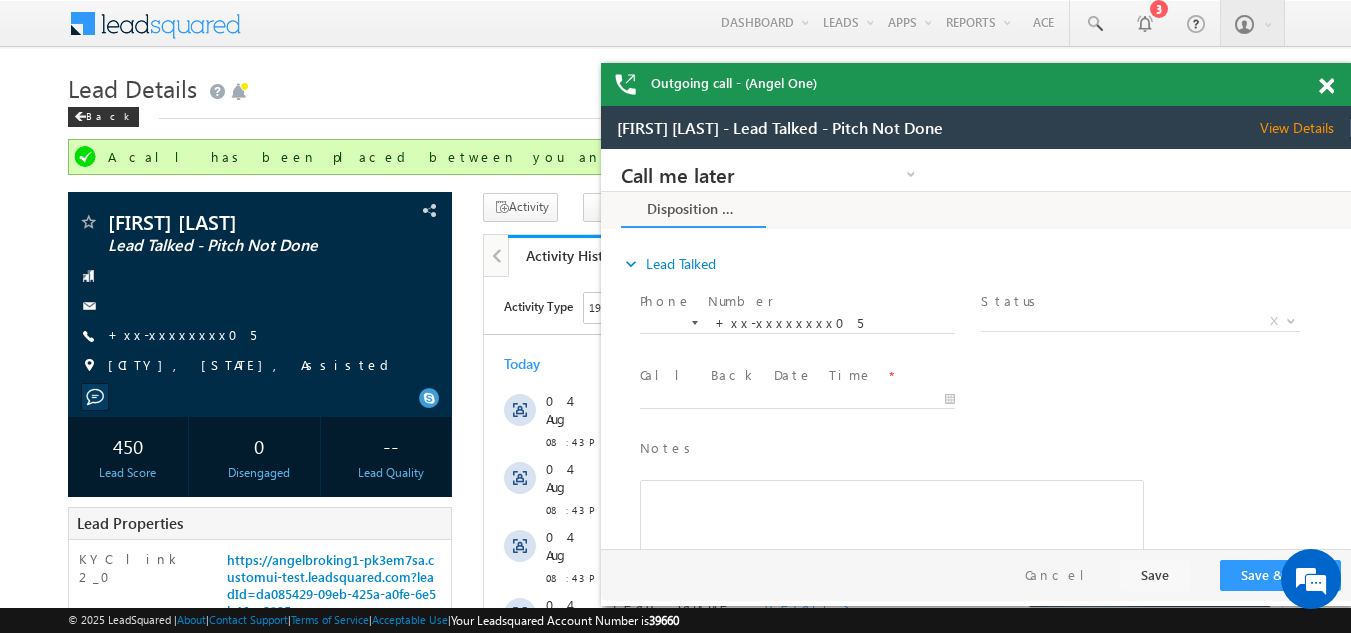 click at bounding box center [1326, 86] 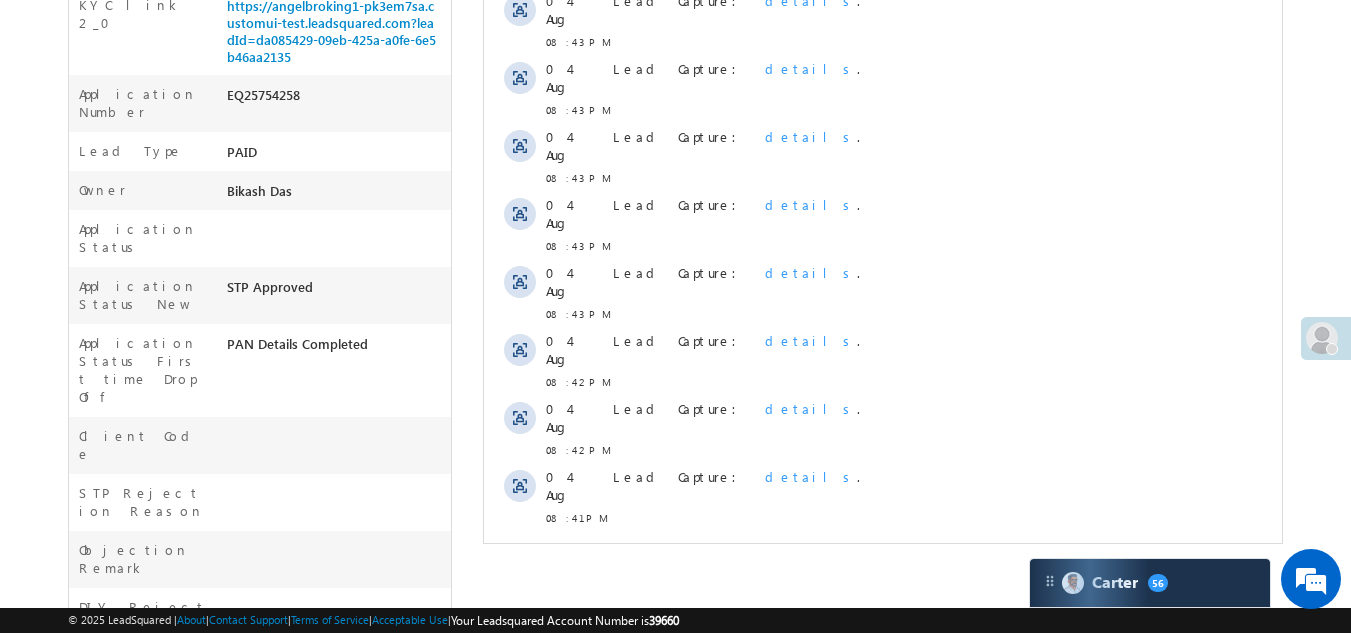 scroll, scrollTop: 874, scrollLeft: 0, axis: vertical 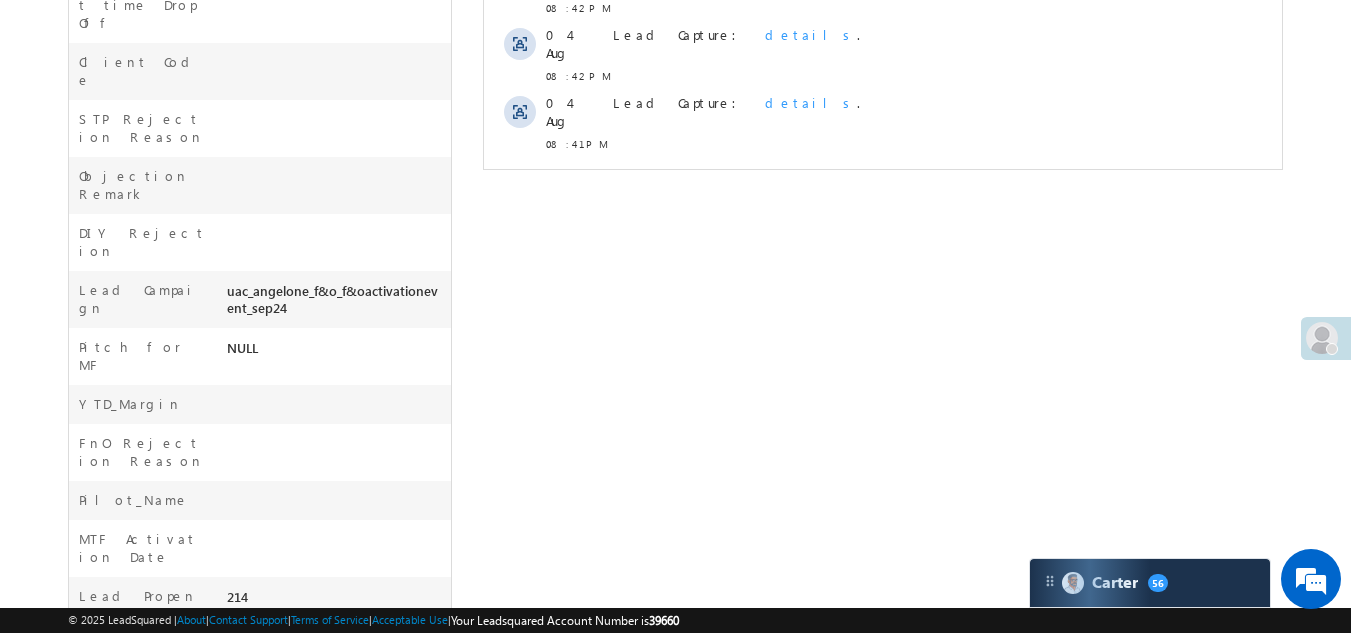 click on "Show More" at bounding box center [883, 188] 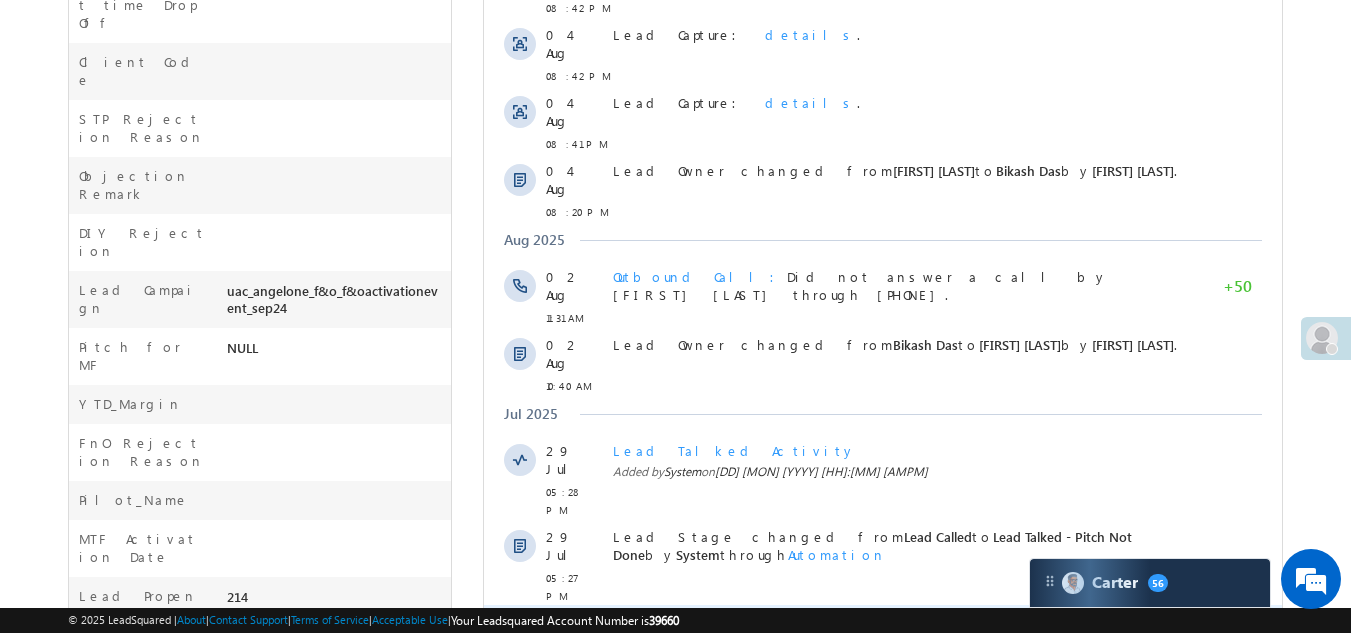 scroll, scrollTop: 0, scrollLeft: 0, axis: both 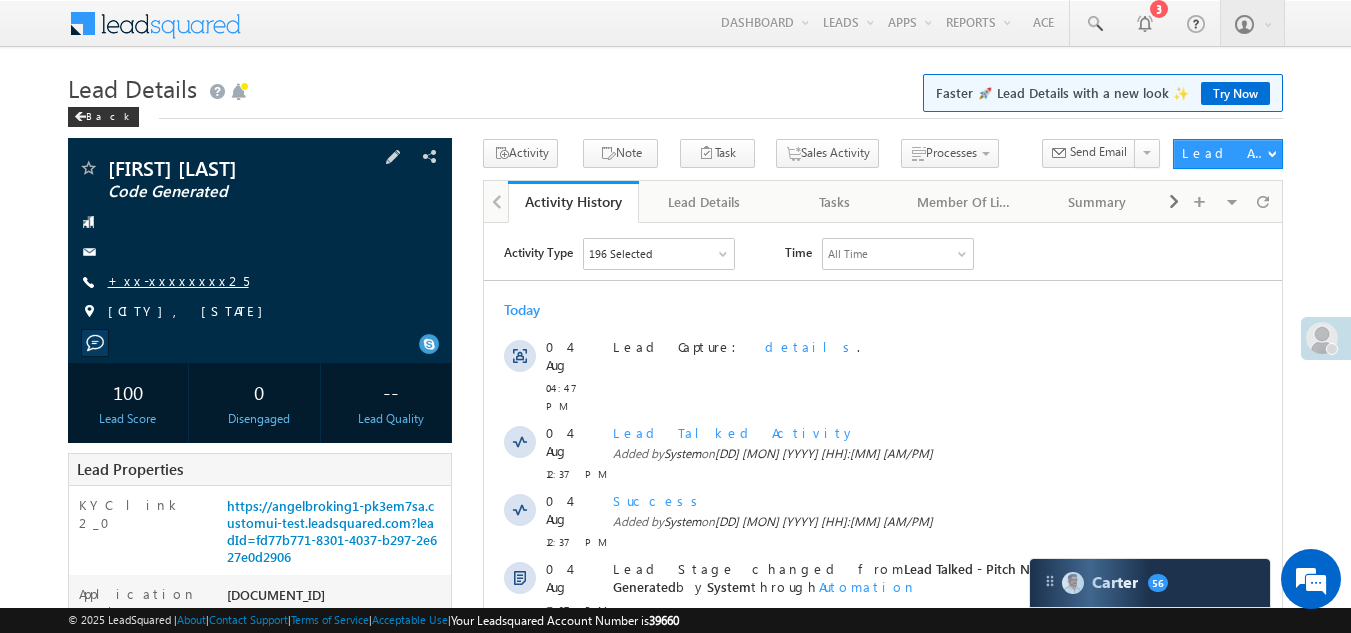 click on "+xx-xxxxxxxx25" at bounding box center (178, 280) 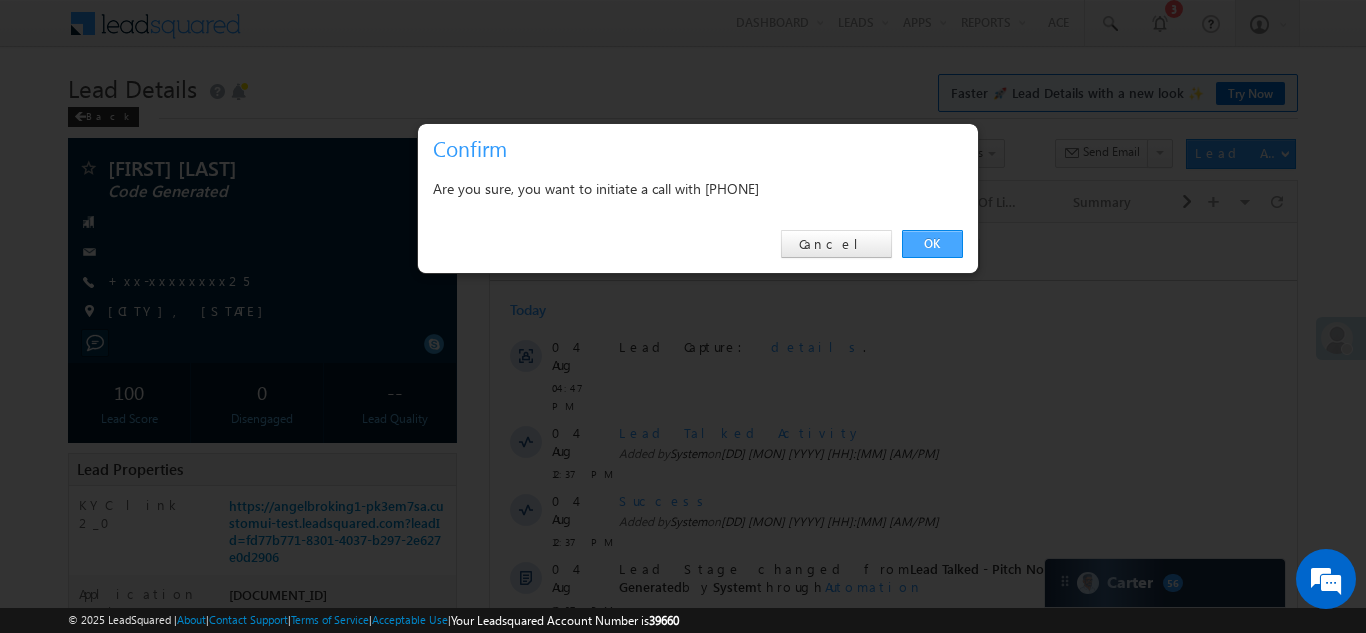click on "OK" at bounding box center [932, 244] 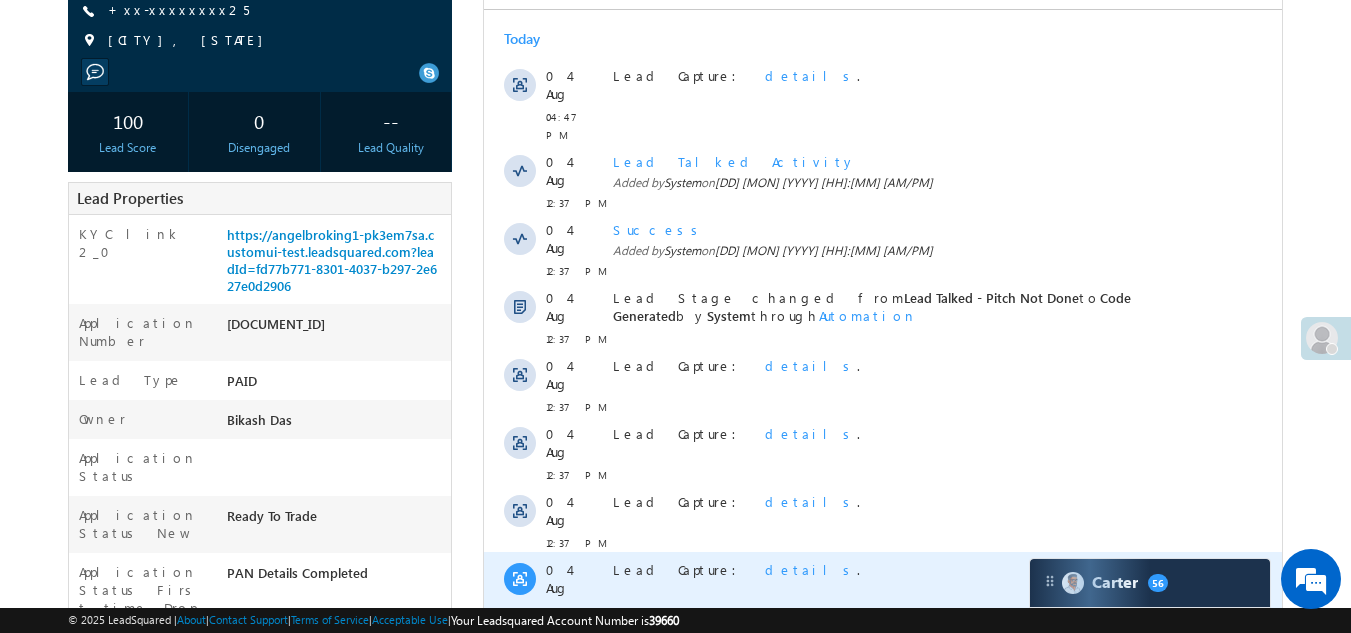 scroll, scrollTop: 100, scrollLeft: 0, axis: vertical 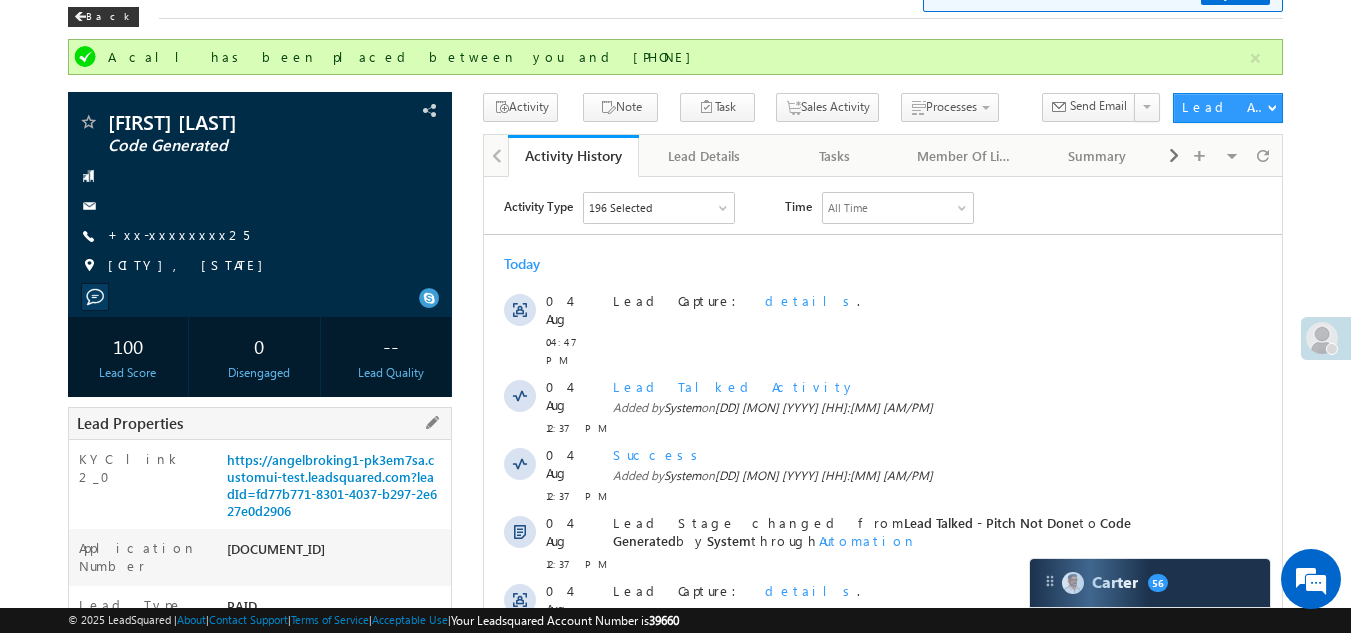 click on "Lead Properties" at bounding box center [260, 423] 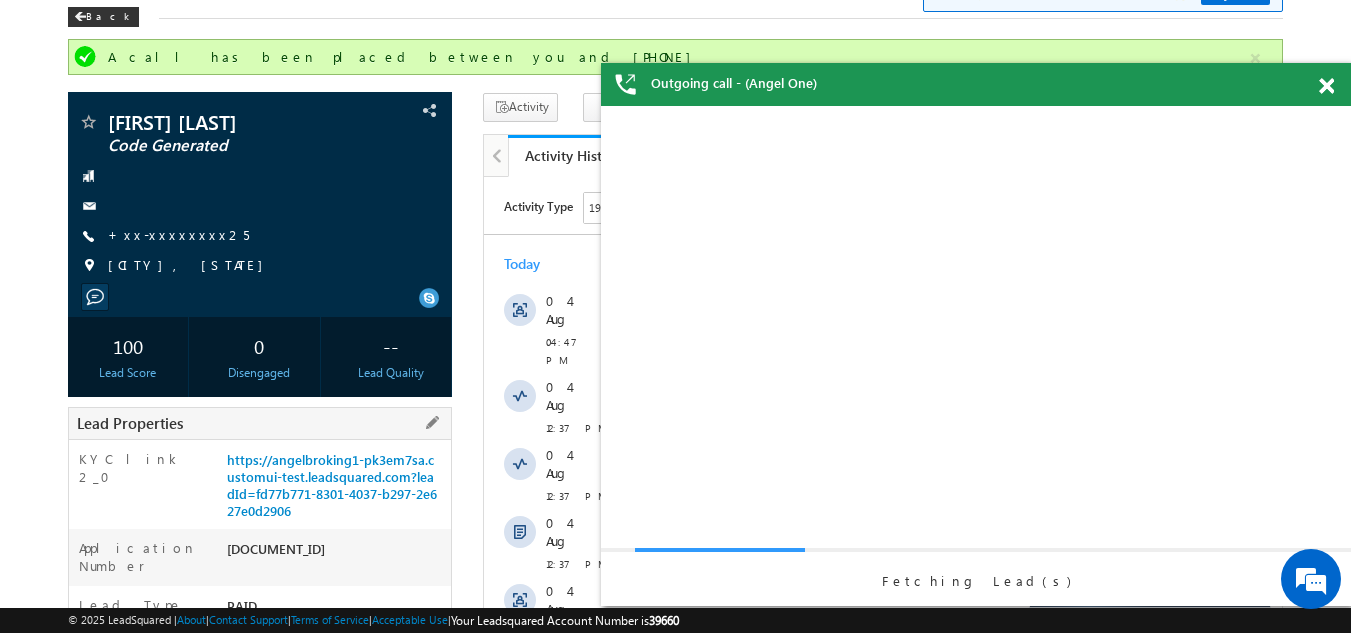 scroll, scrollTop: 0, scrollLeft: 0, axis: both 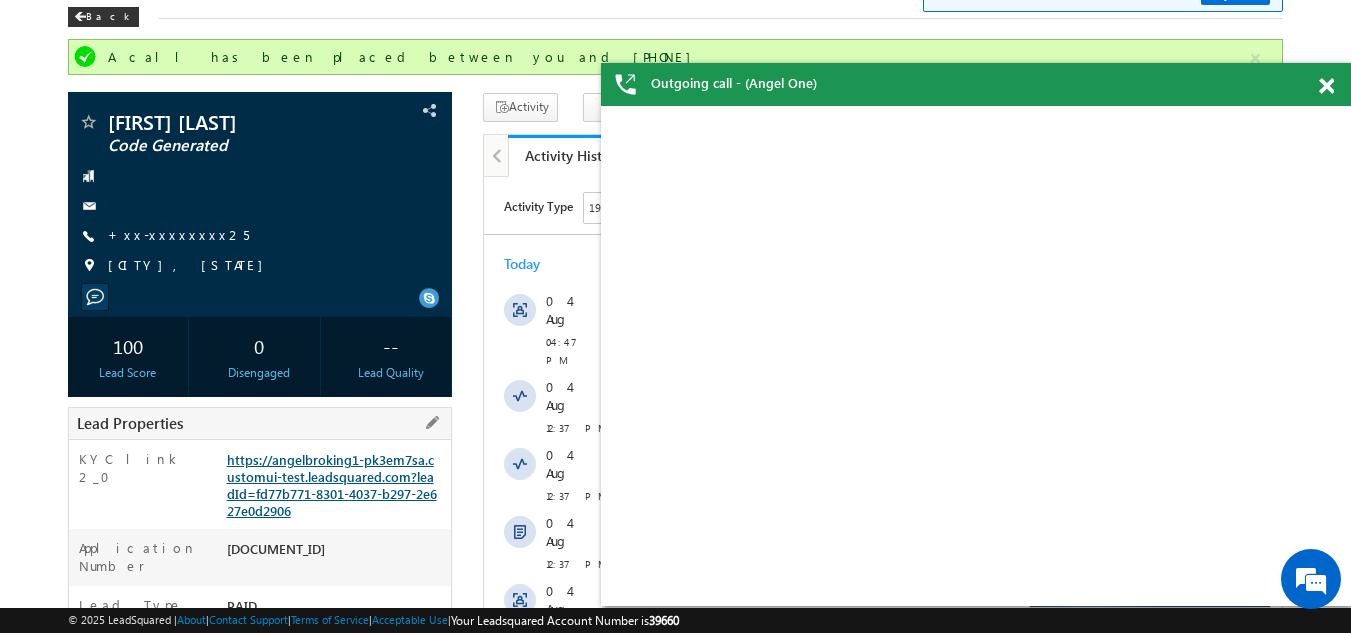 click on "https://angelbroking1-pk3em7sa.customui-test.leadsquared.com?leadId=fd77b771-8301-4037-b297-2e627e0d2906" at bounding box center (332, 485) 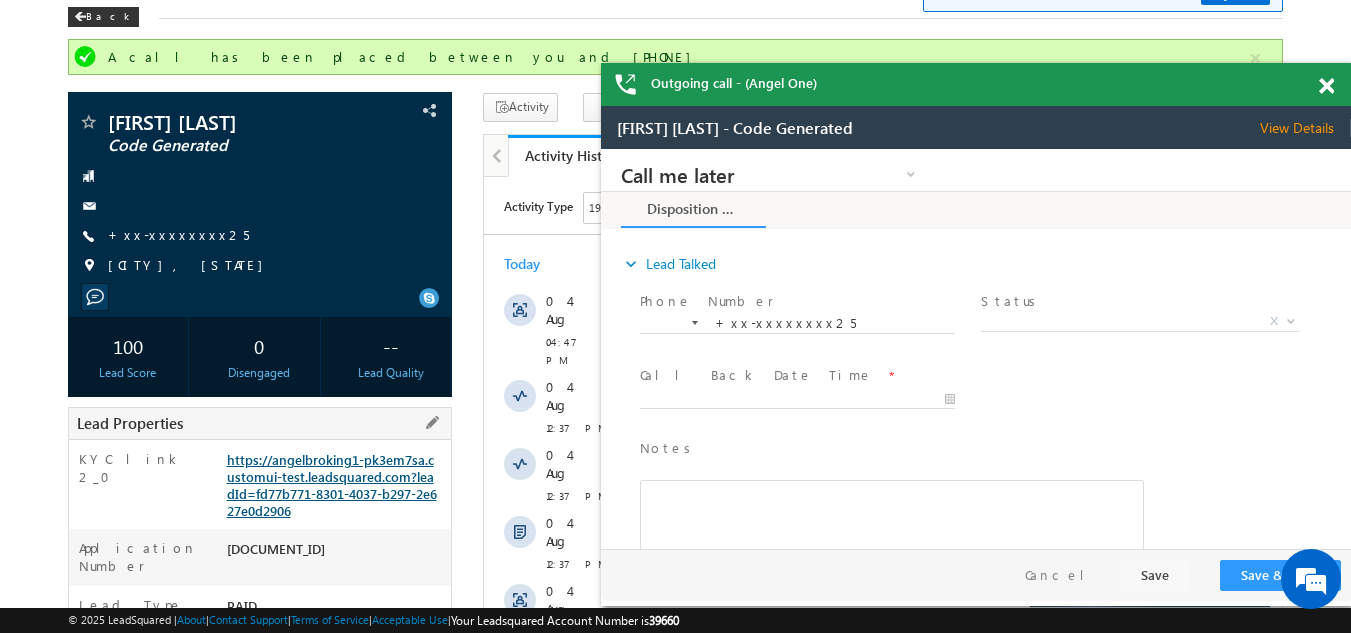 scroll, scrollTop: 0, scrollLeft: 0, axis: both 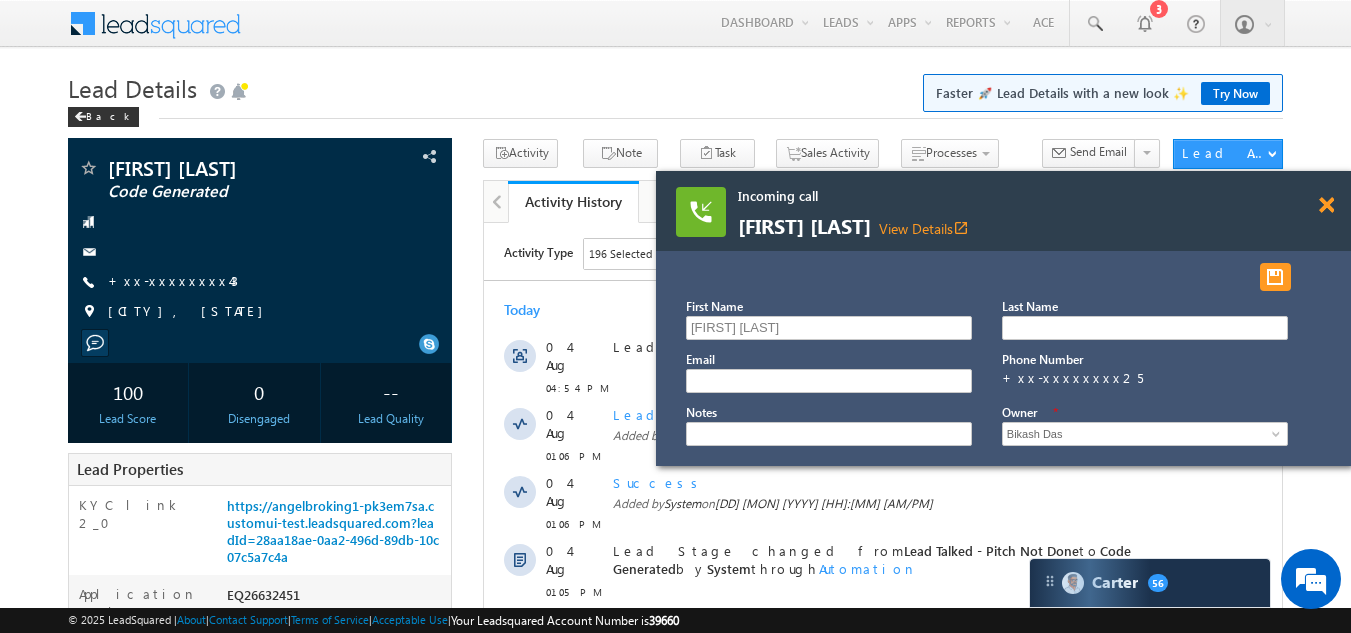 click at bounding box center (1326, 205) 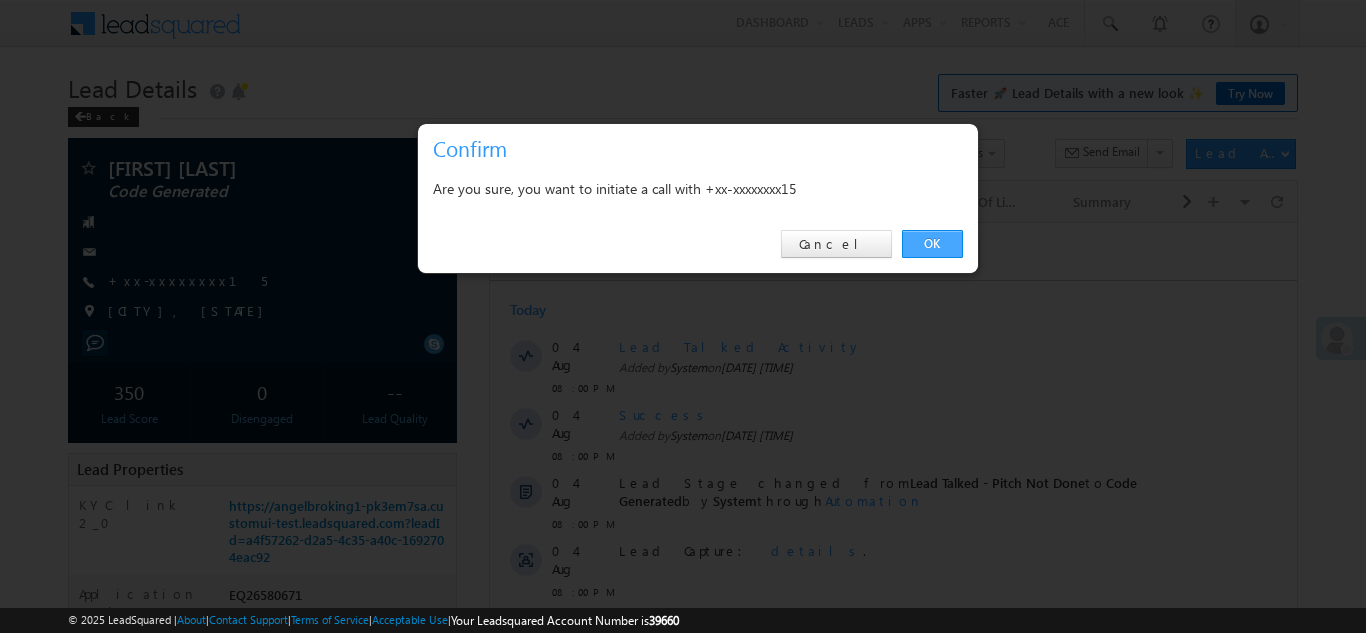scroll, scrollTop: 0, scrollLeft: 0, axis: both 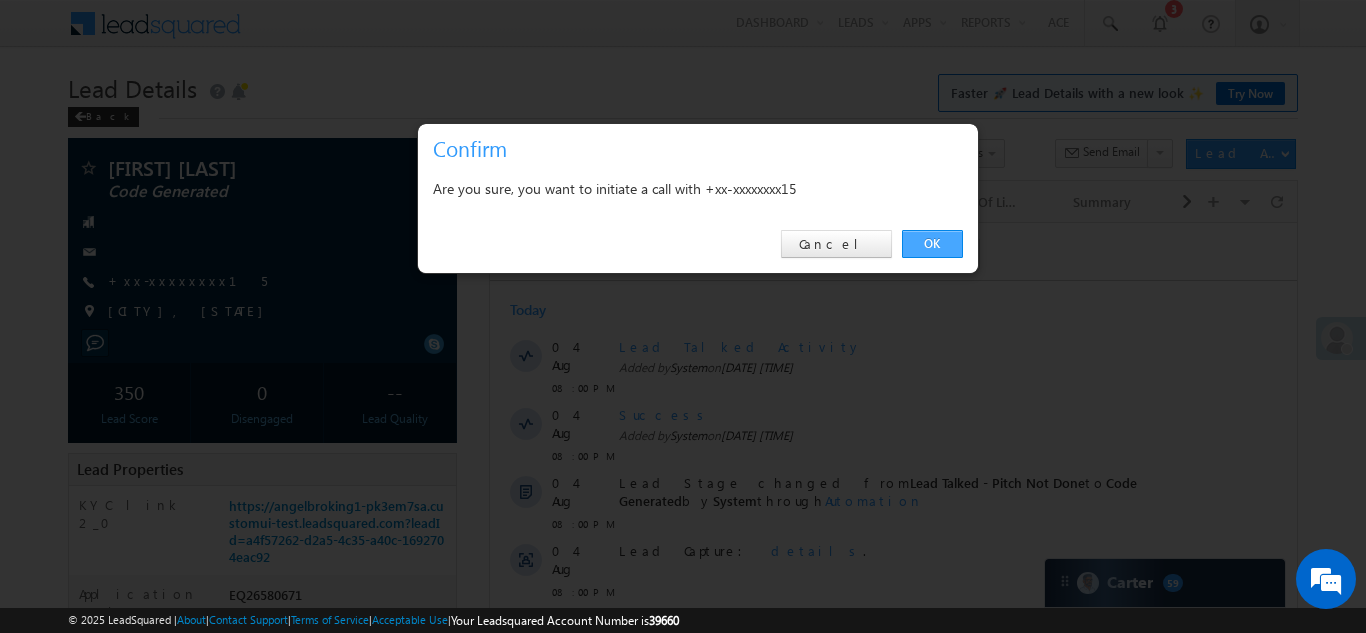 click on "OK" at bounding box center [932, 244] 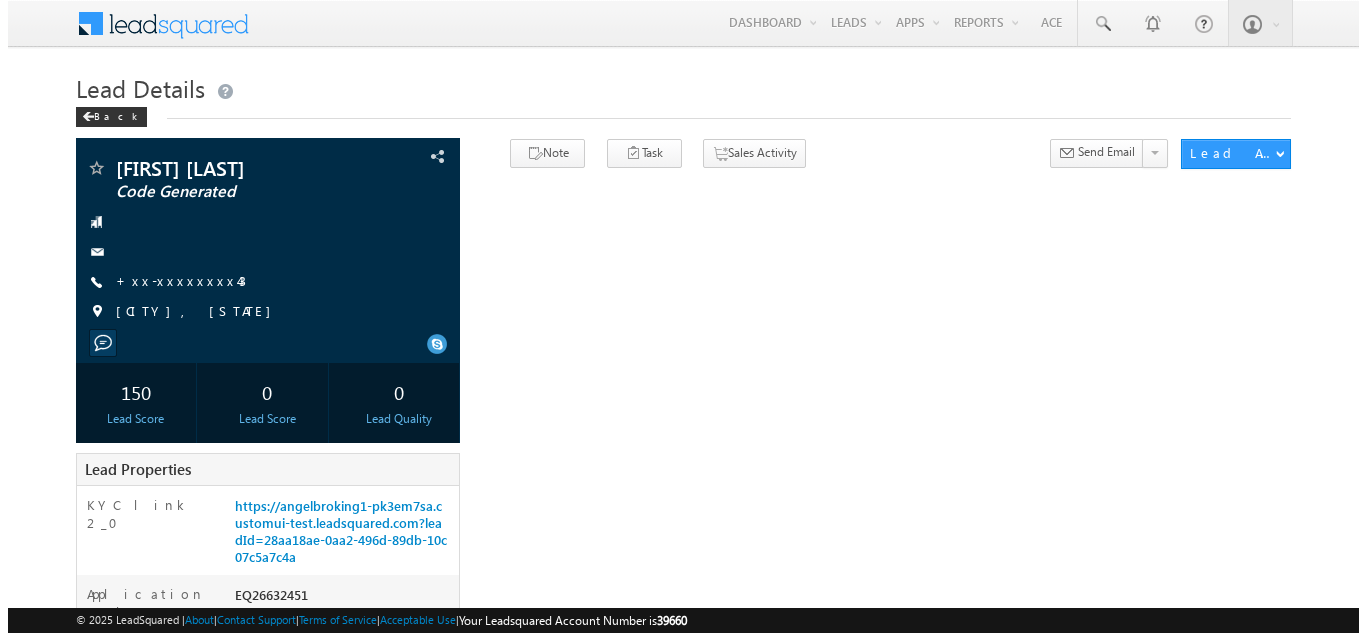 scroll, scrollTop: 0, scrollLeft: 0, axis: both 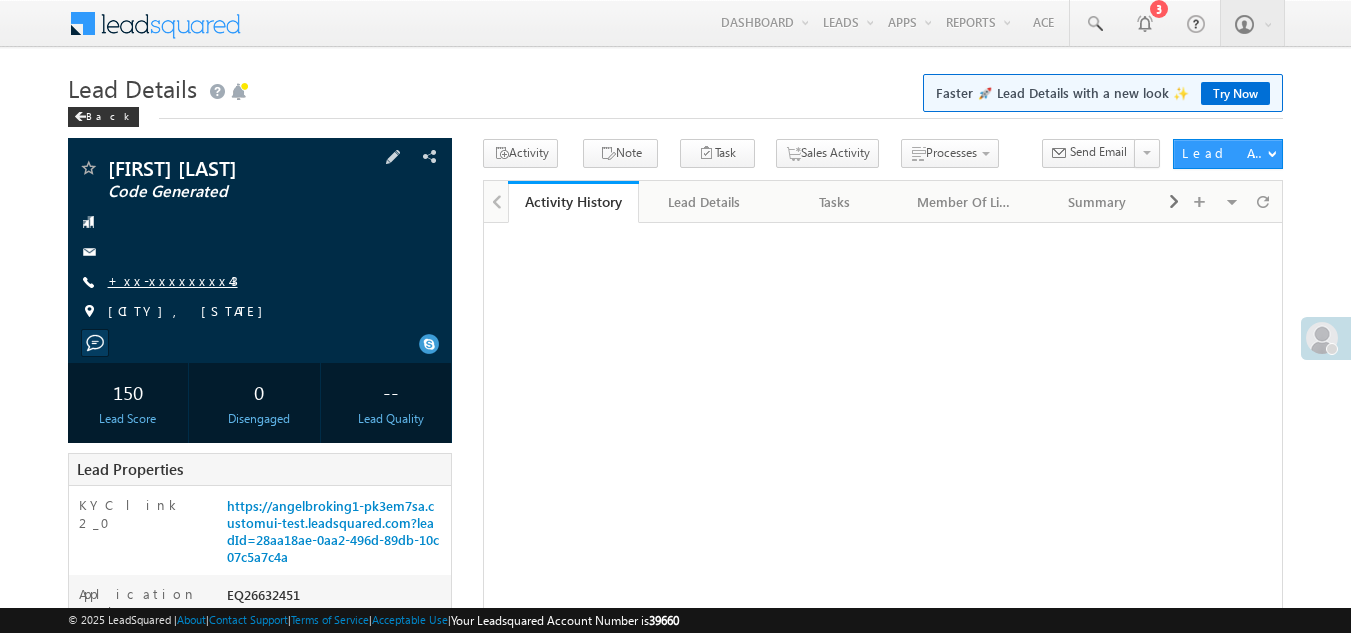 click on "+xx-xxxxxxxx43" at bounding box center (173, 280) 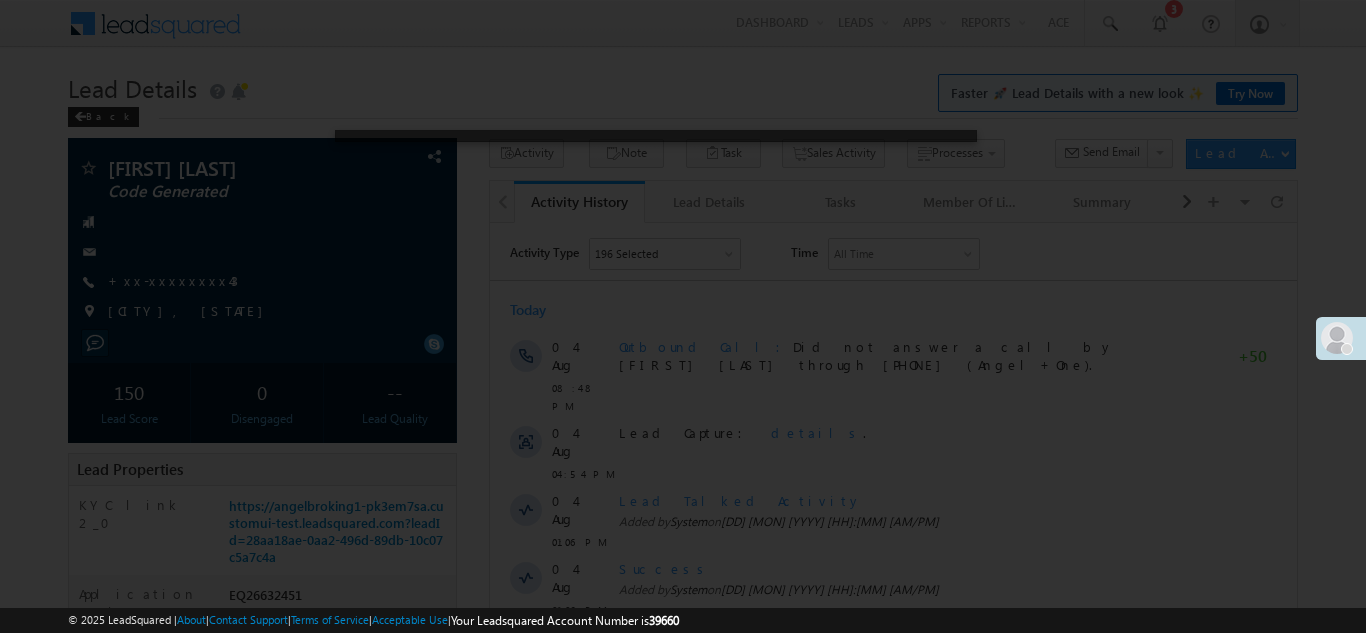 scroll, scrollTop: 0, scrollLeft: 0, axis: both 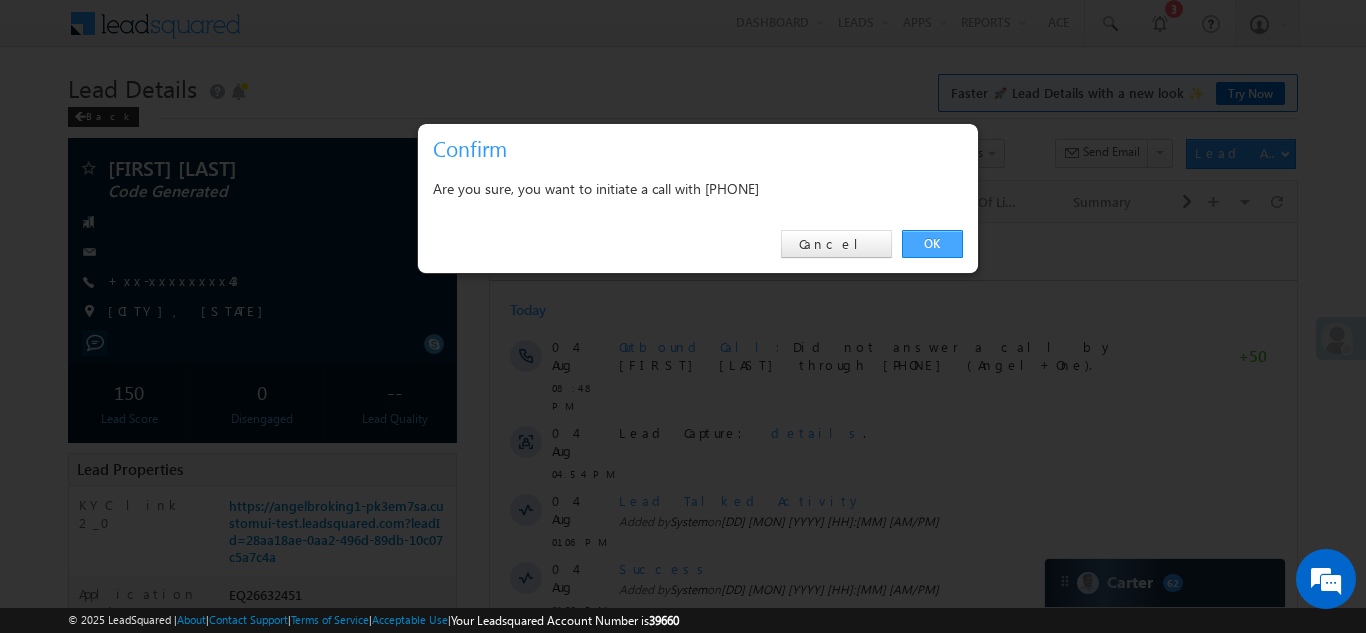 click on "OK" at bounding box center [932, 244] 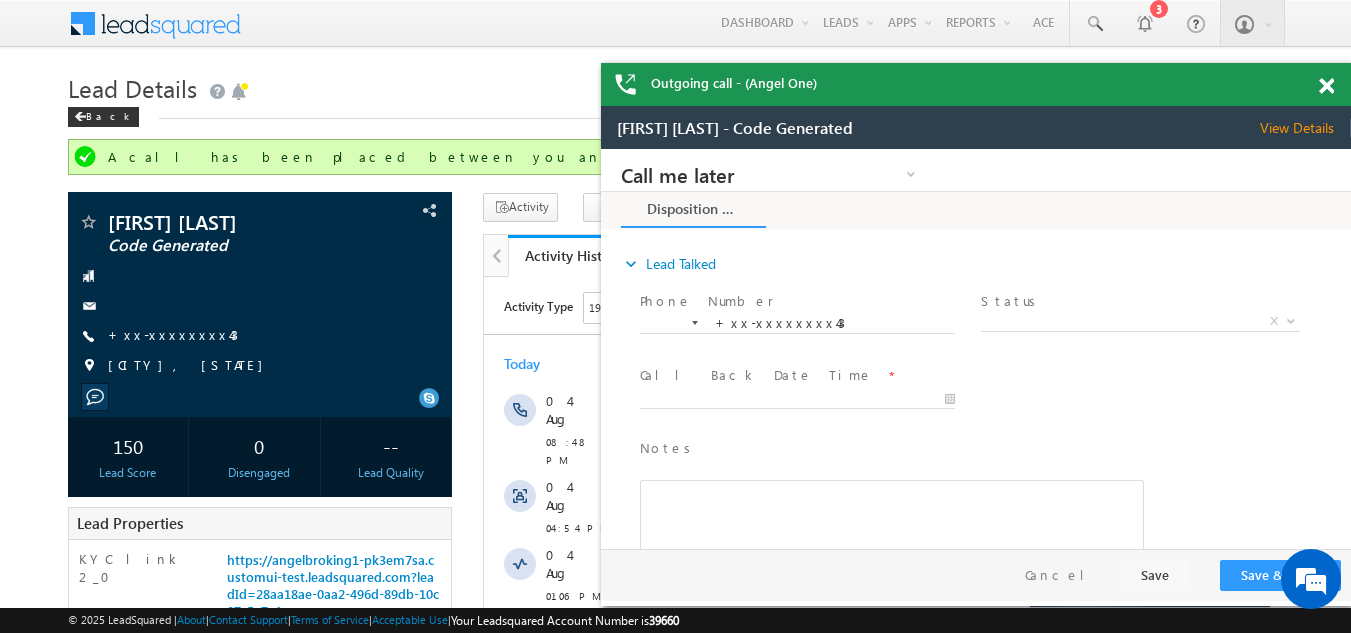 scroll, scrollTop: 0, scrollLeft: 0, axis: both 